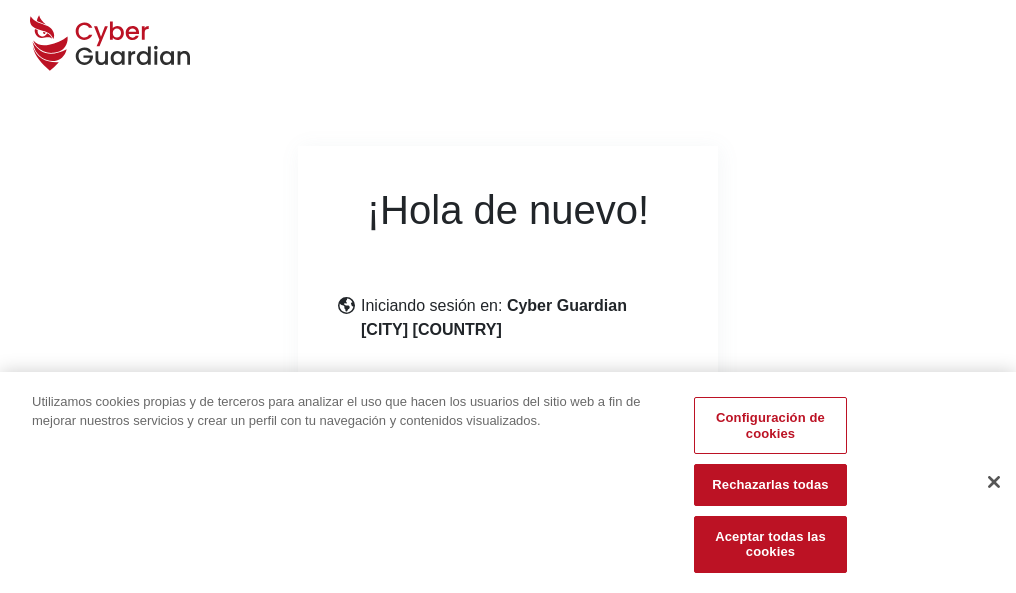 scroll, scrollTop: 245, scrollLeft: 0, axis: vertical 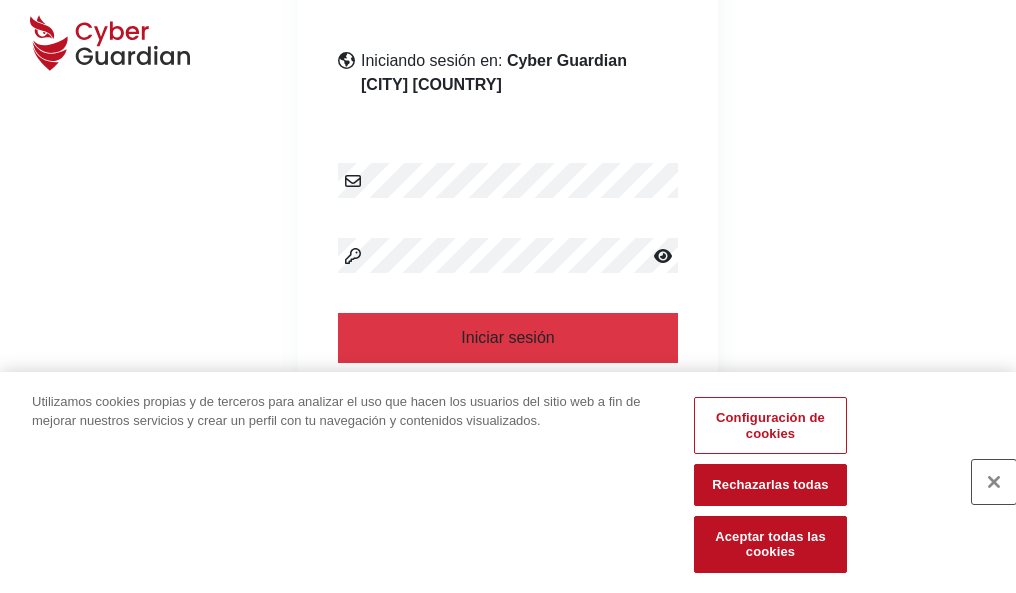 click at bounding box center (994, 482) 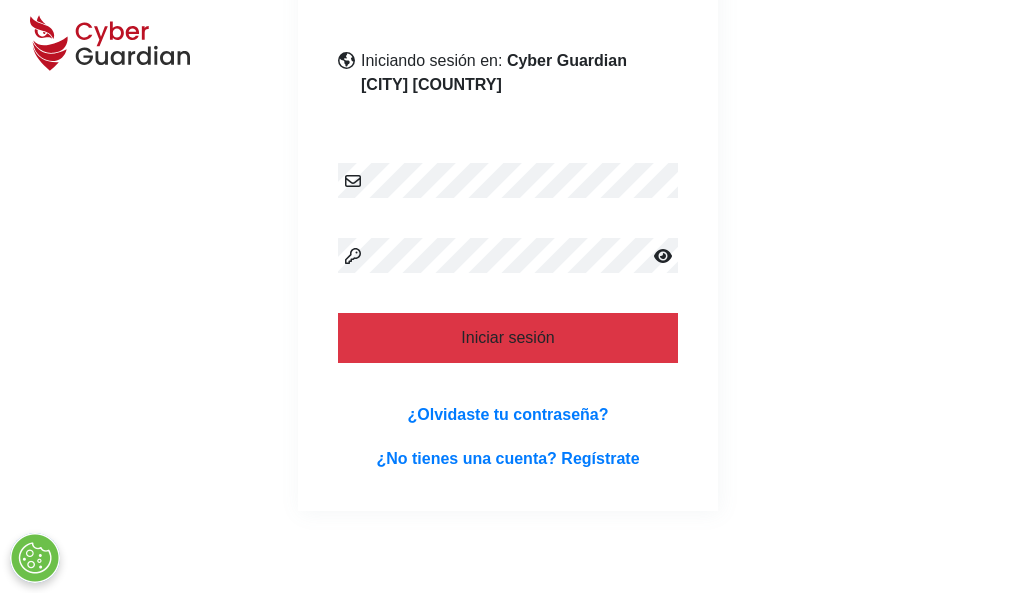 scroll, scrollTop: 389, scrollLeft: 0, axis: vertical 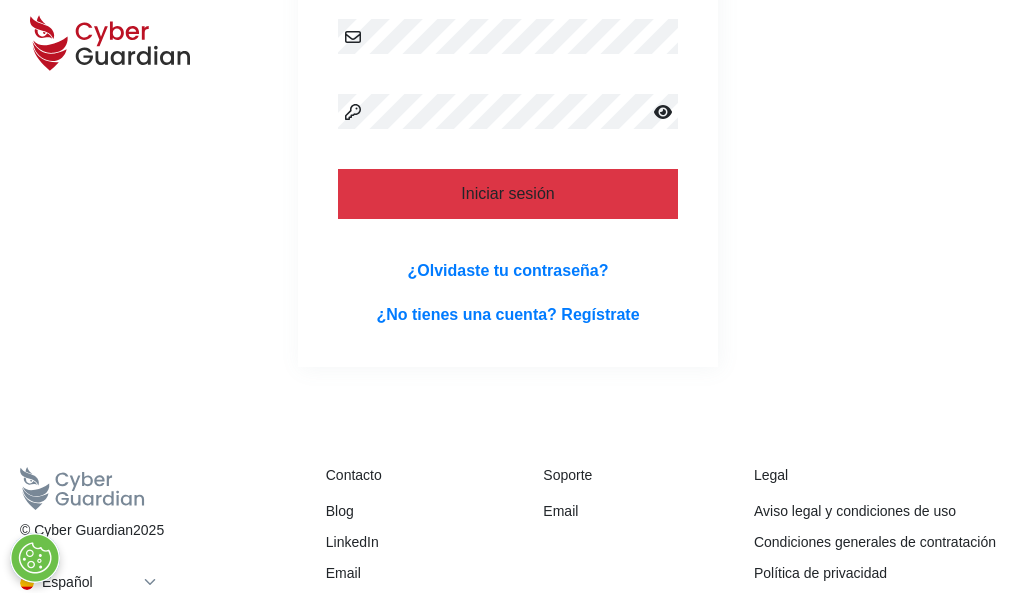 type 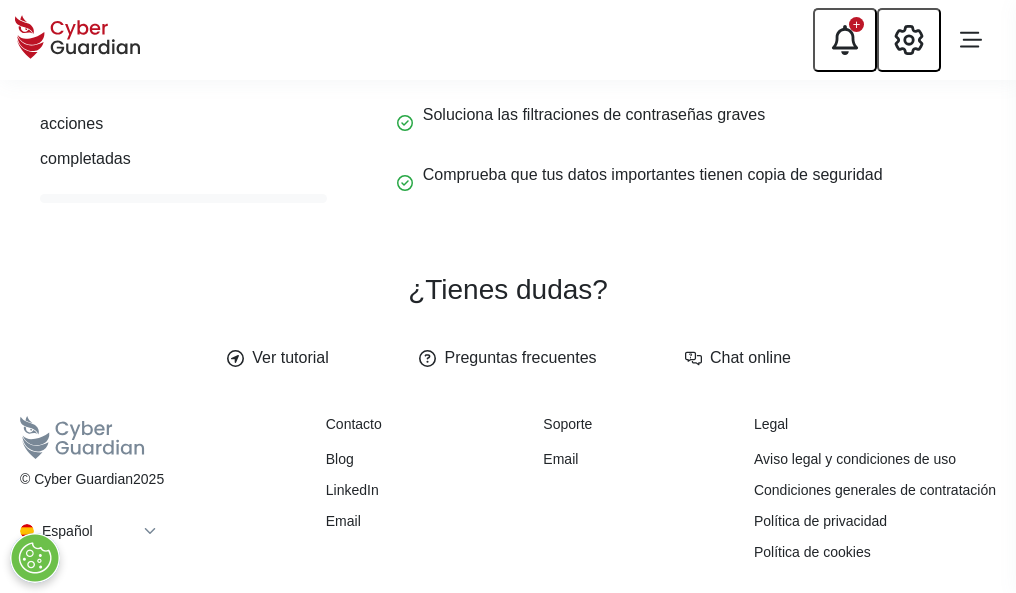 scroll, scrollTop: 0, scrollLeft: 0, axis: both 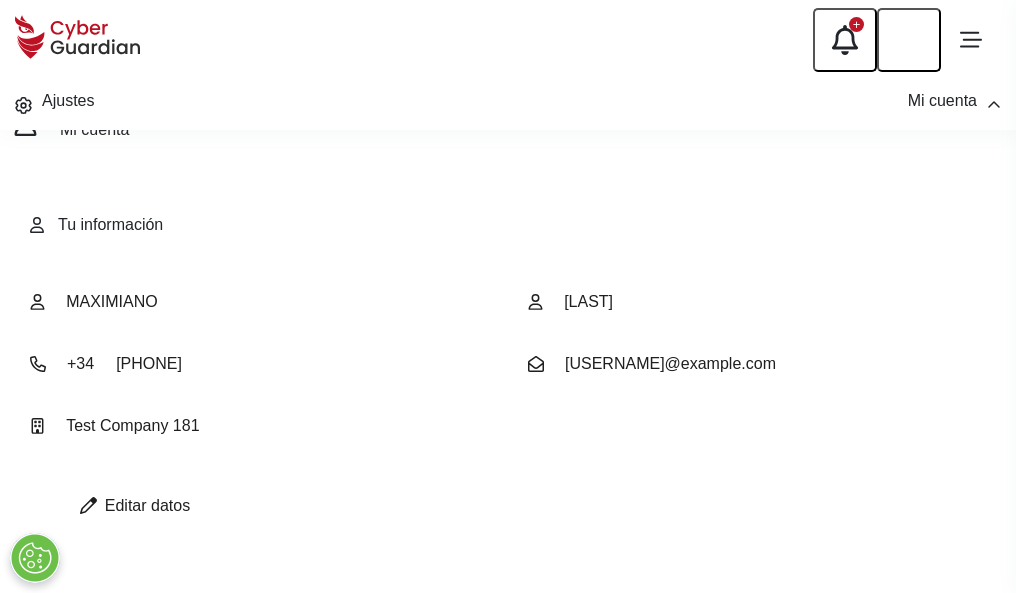 click at bounding box center (88, 505) 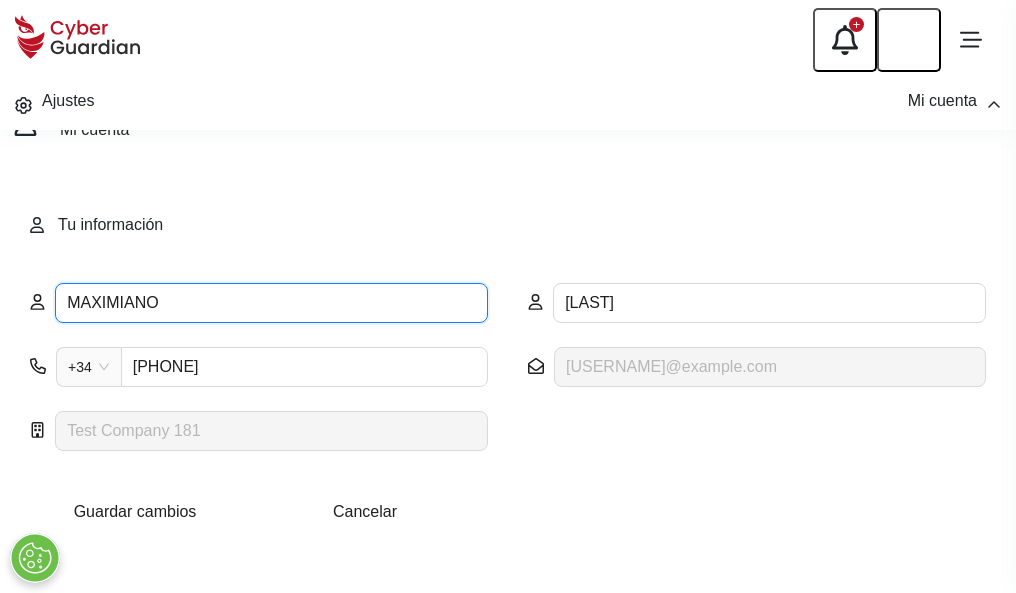 click on "MAXIMIANO" at bounding box center (271, 303) 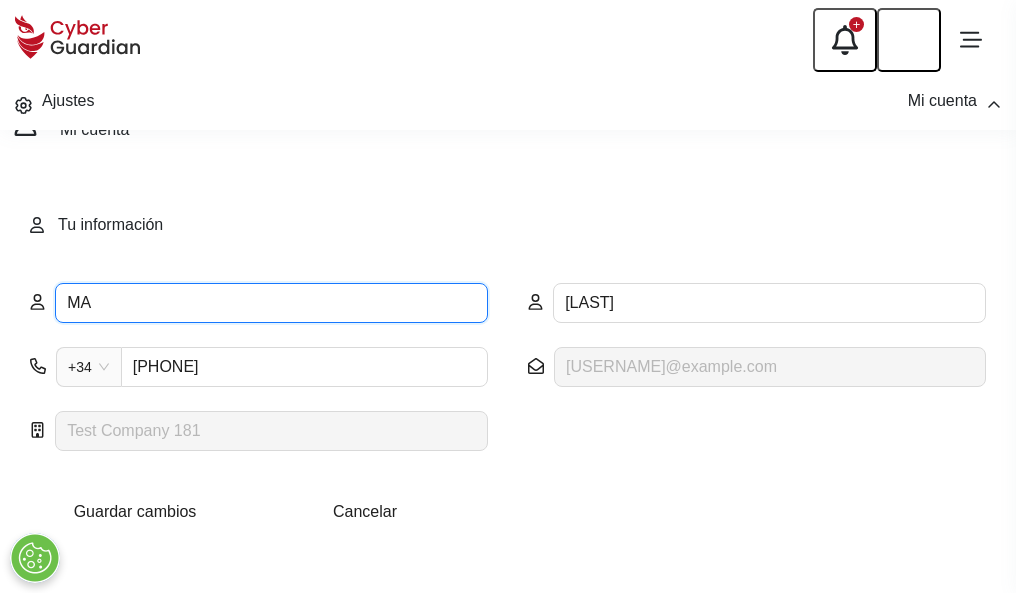type on "M" 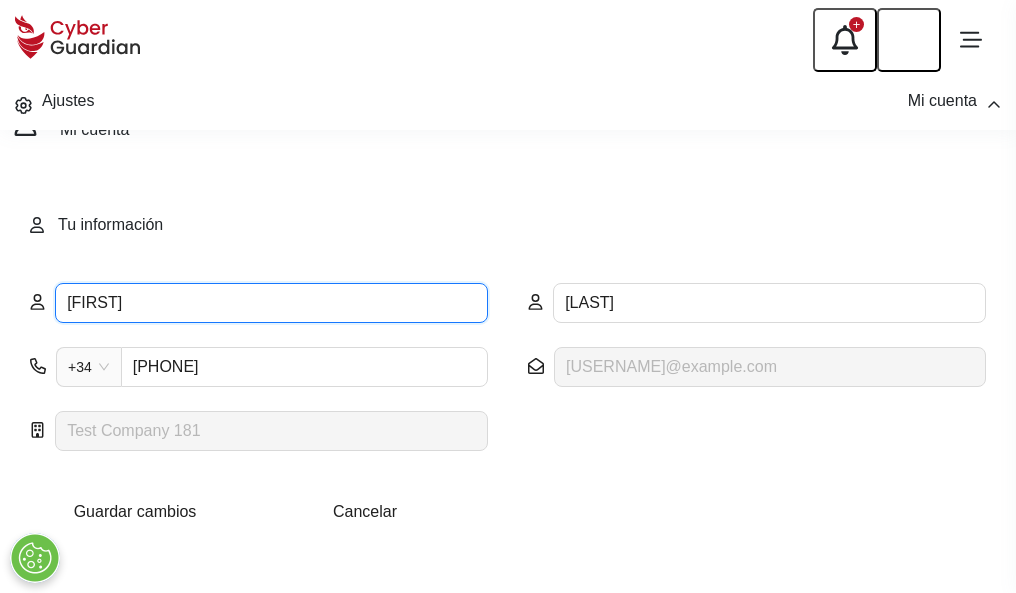 type on "Leonor" 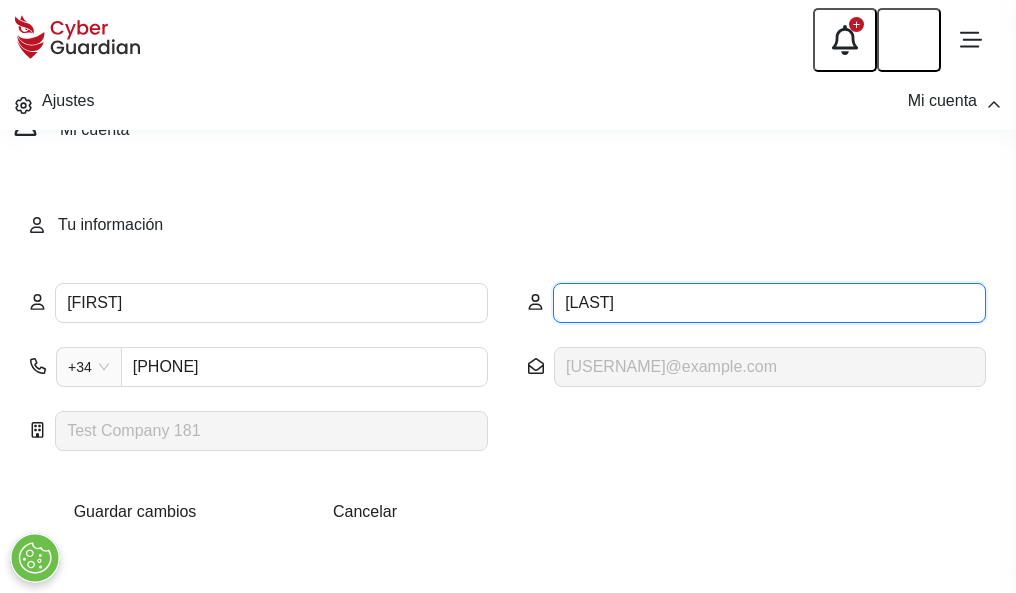 click on "ARRANZ" at bounding box center (769, 303) 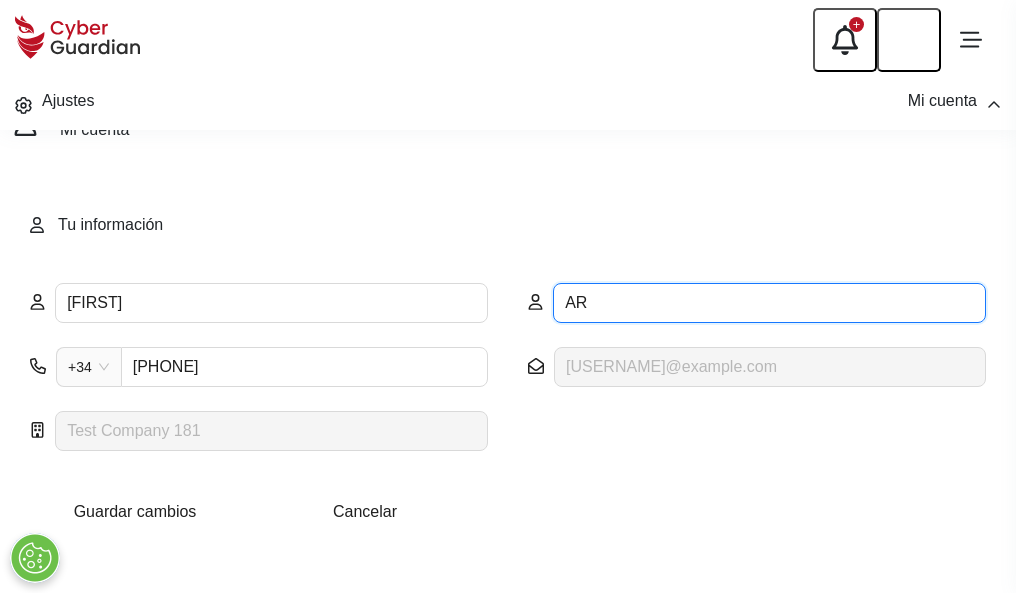type on "A" 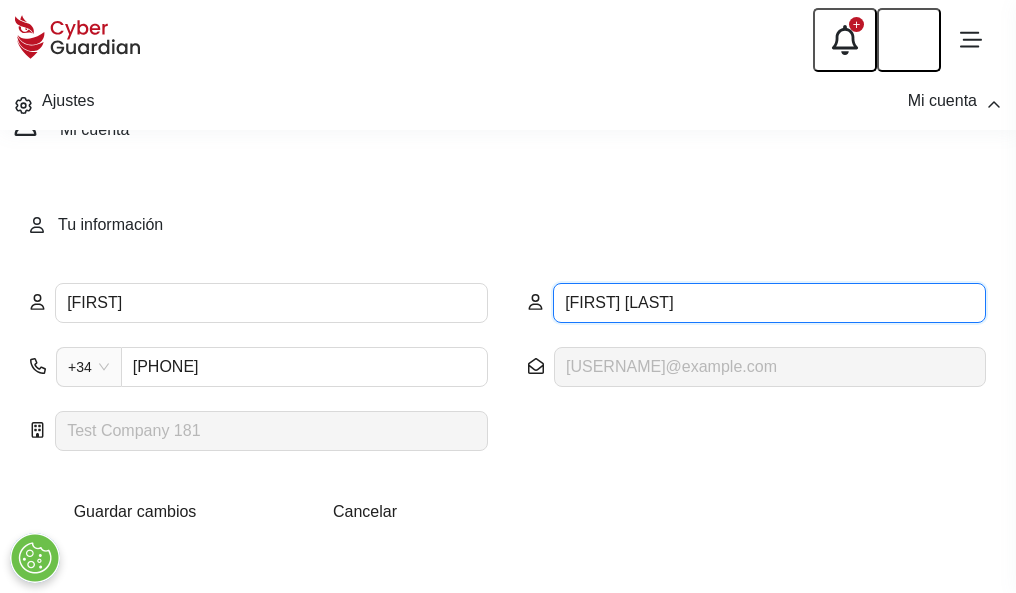 type on "Roldan" 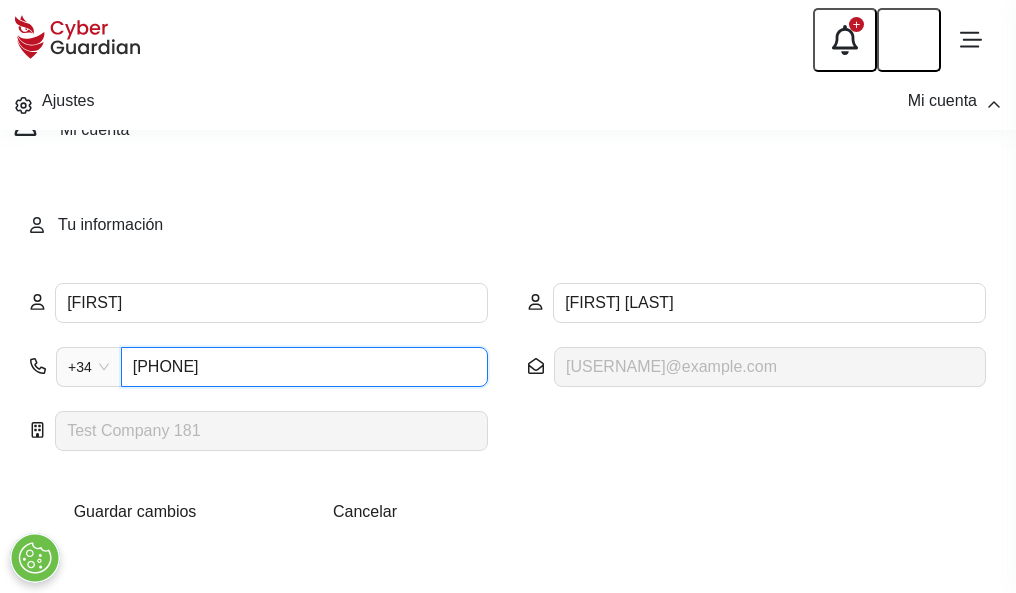 click on "887962781" at bounding box center (304, 367) 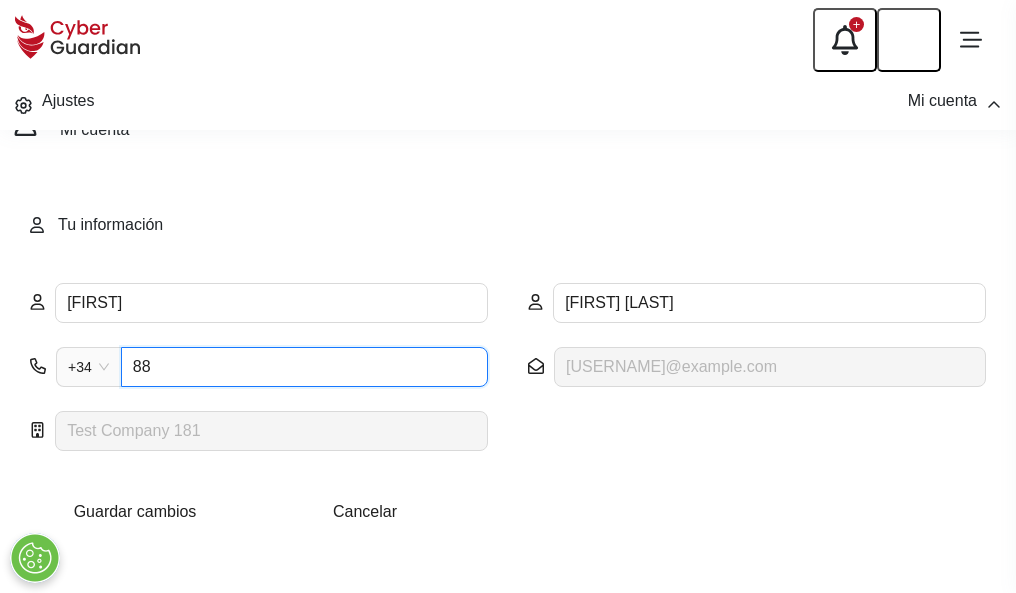 type on "8" 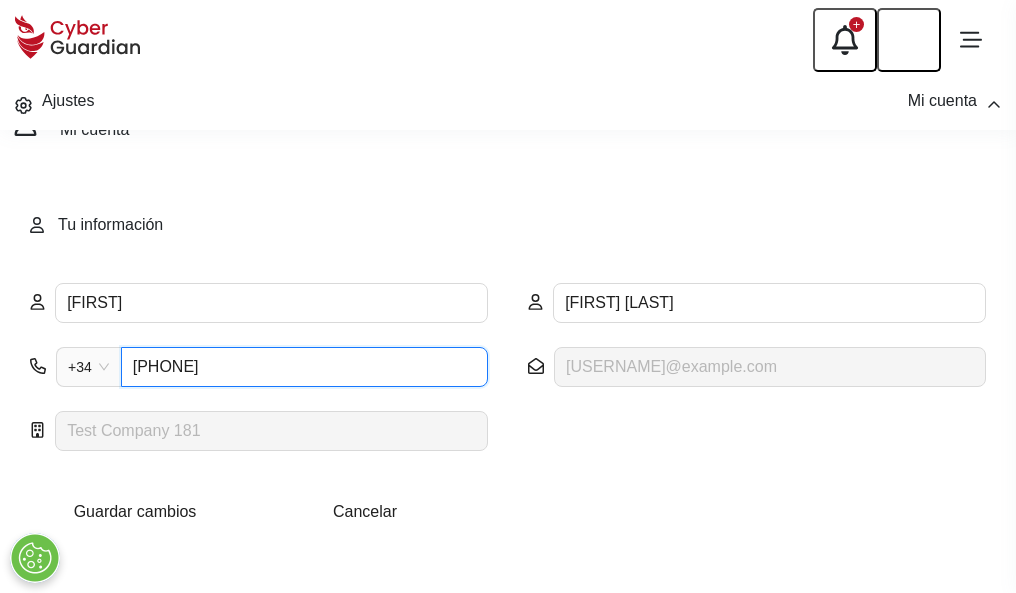 type on "880172900" 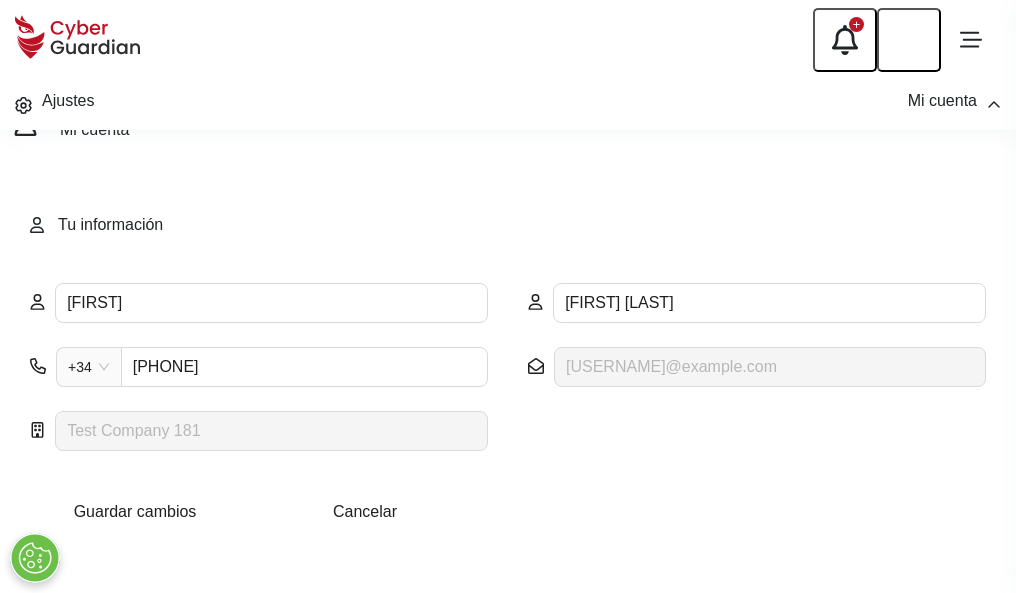 click on "Guardar cambios" at bounding box center (135, 511) 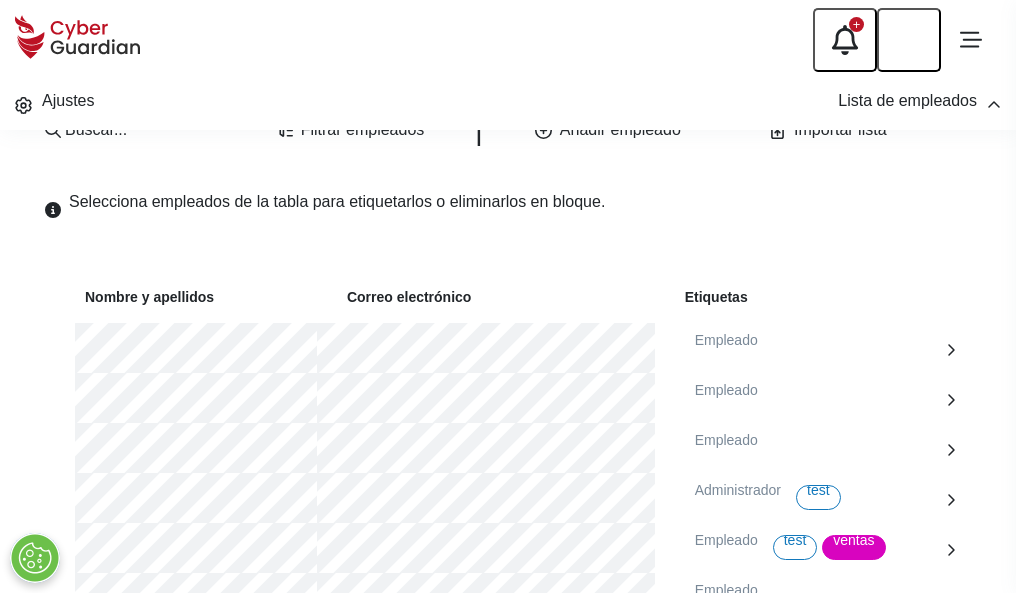 scroll, scrollTop: 1092, scrollLeft: 0, axis: vertical 